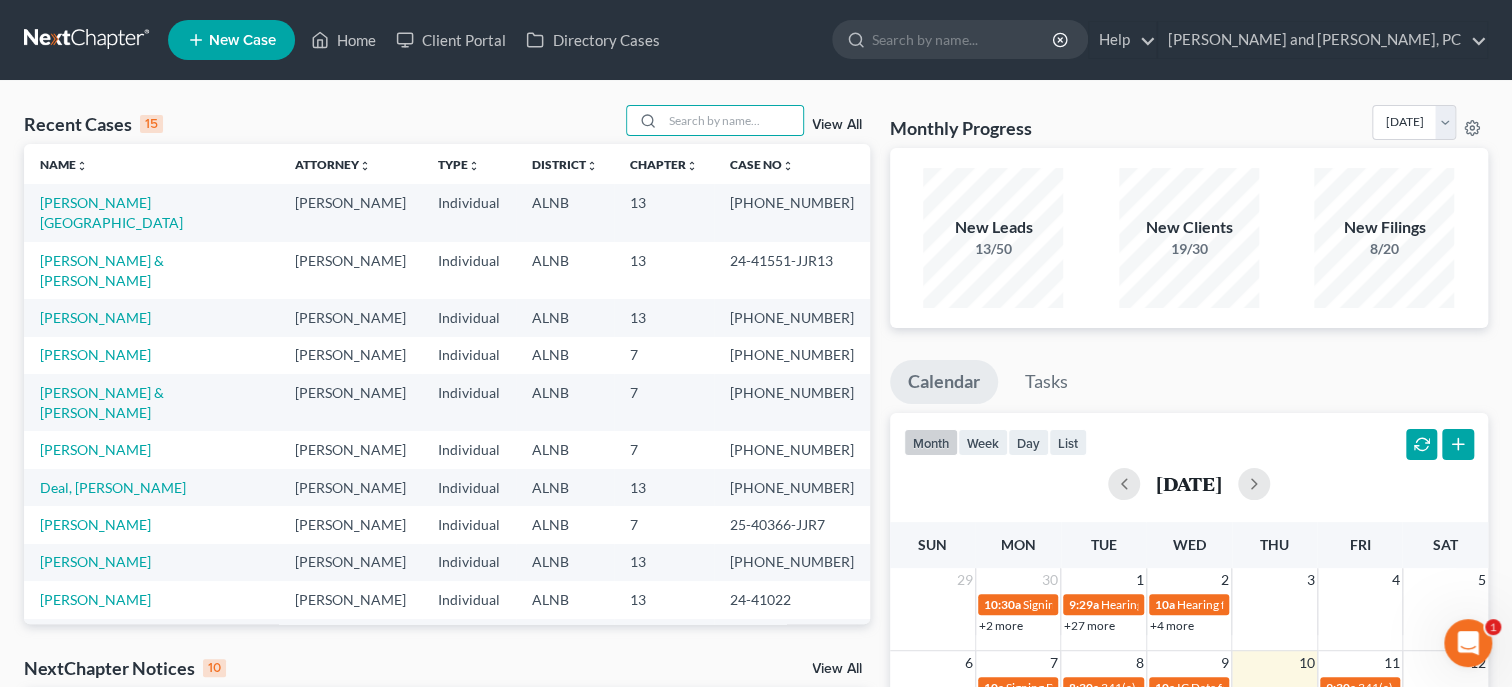 scroll, scrollTop: 0, scrollLeft: 0, axis: both 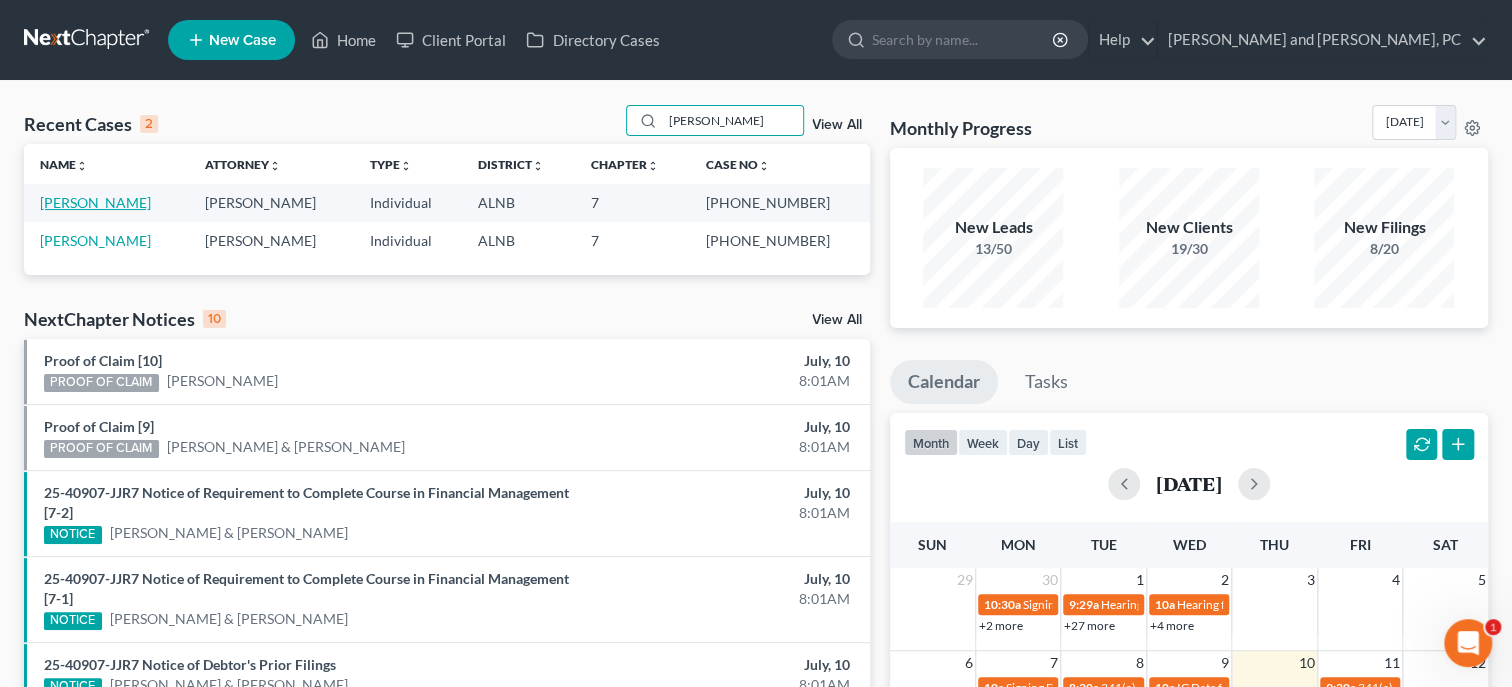 type on "[PERSON_NAME]" 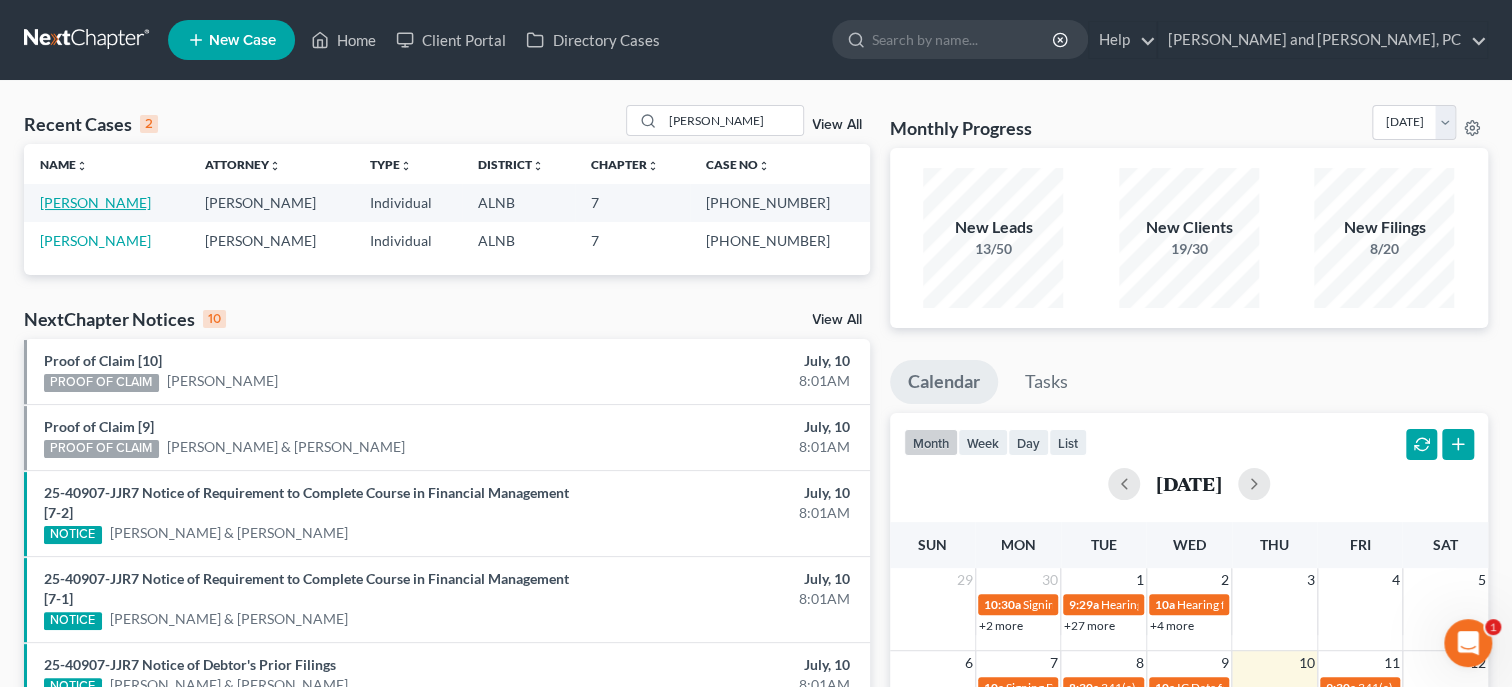 select on "6" 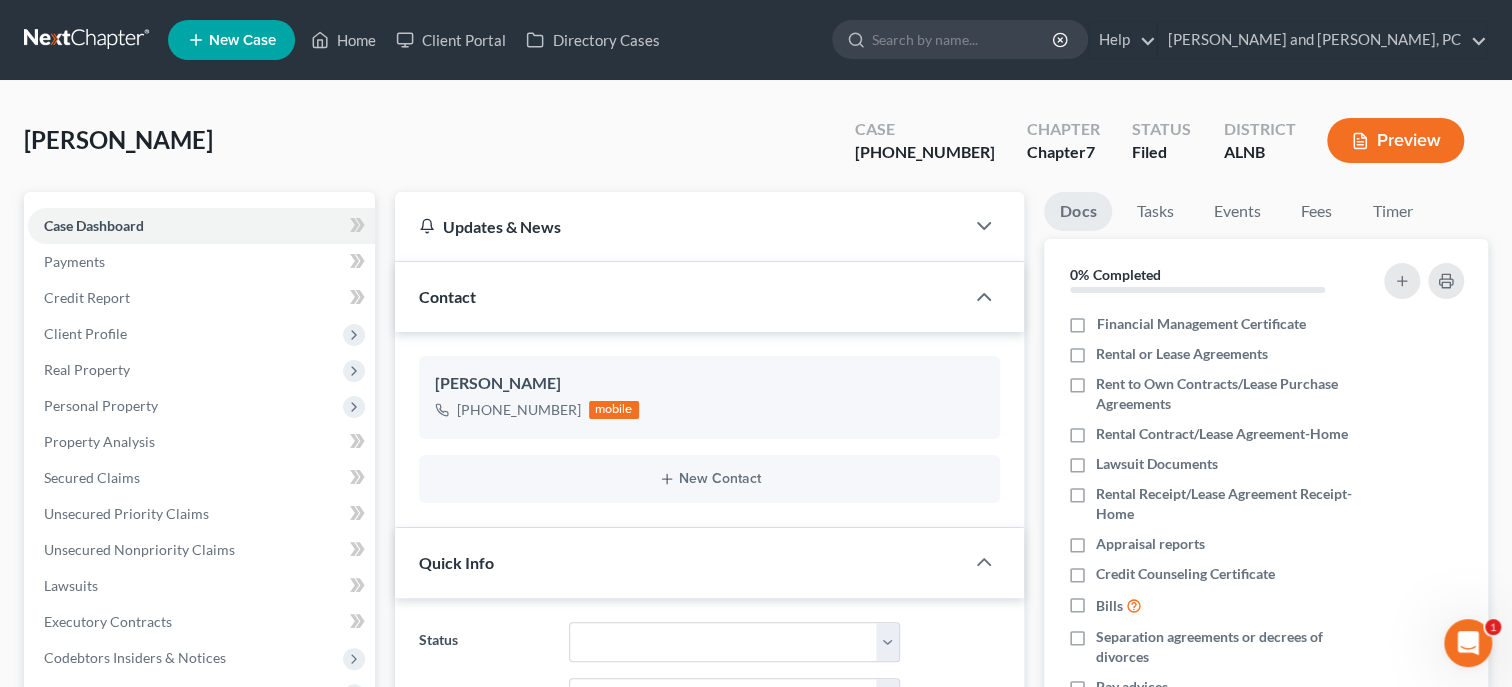 scroll, scrollTop: 411, scrollLeft: 0, axis: vertical 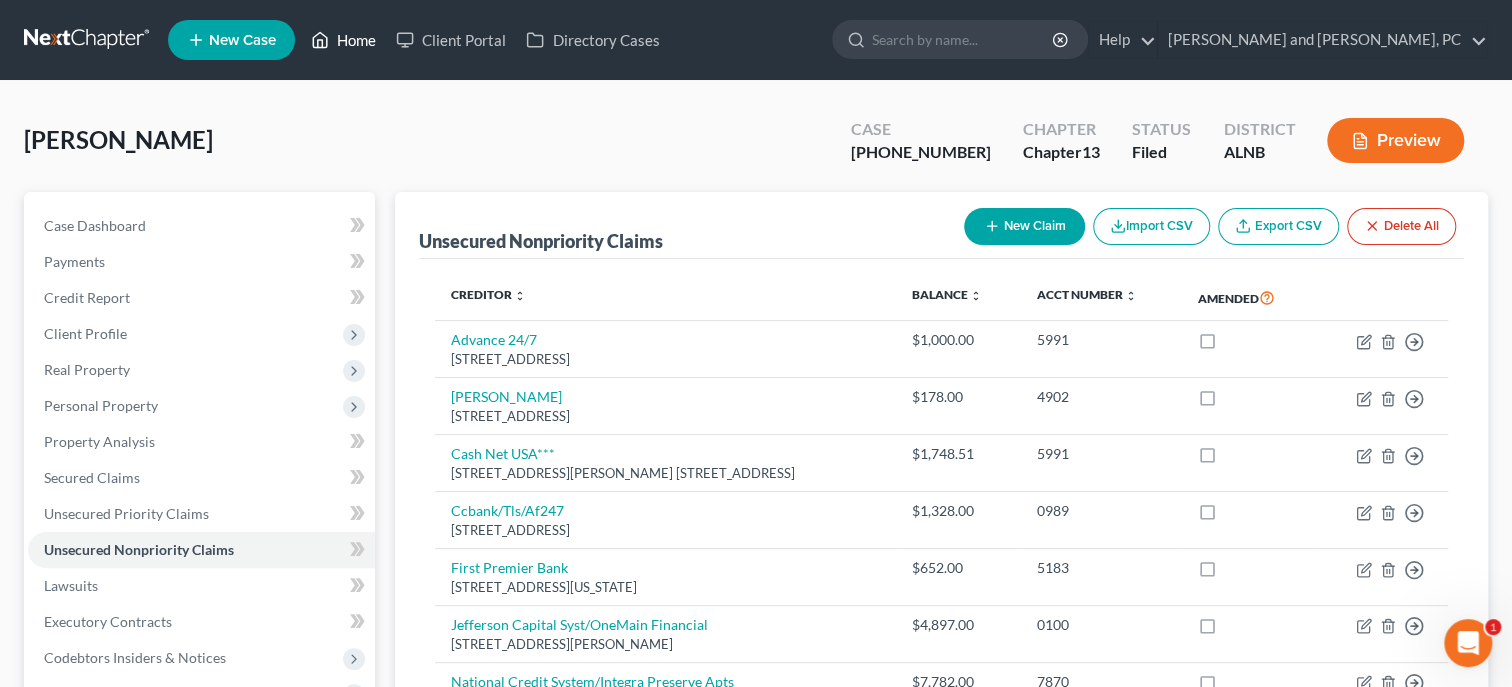 click on "Home" at bounding box center (343, 40) 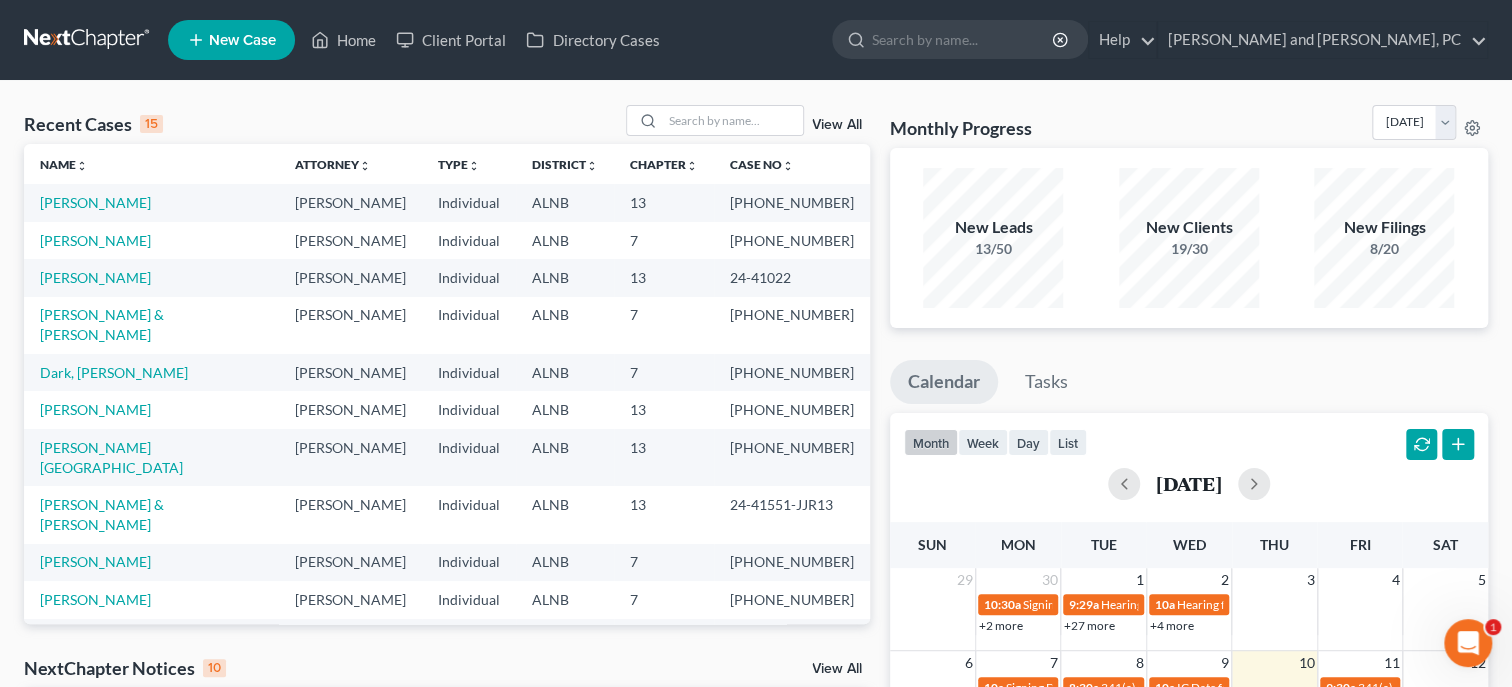 click on "Deal, [PERSON_NAME]" at bounding box center [113, 636] 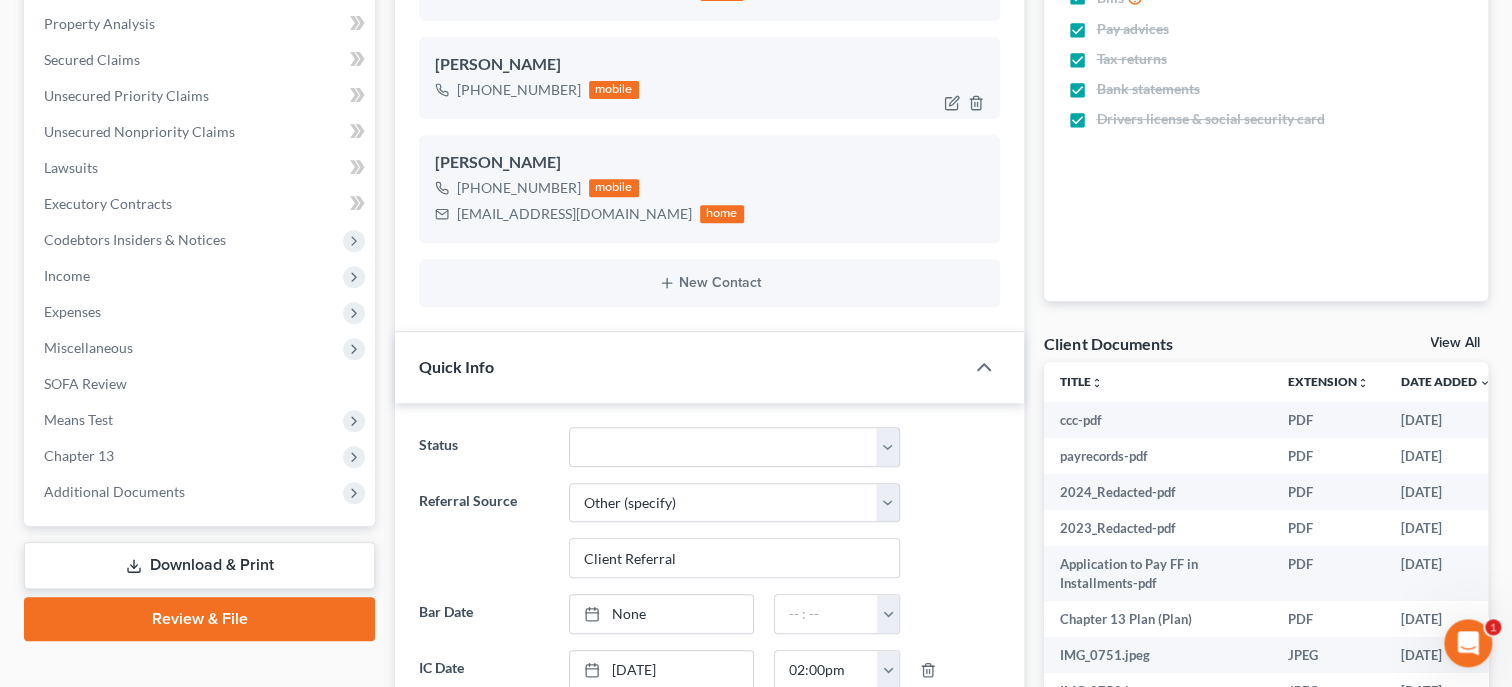 scroll, scrollTop: 514, scrollLeft: 0, axis: vertical 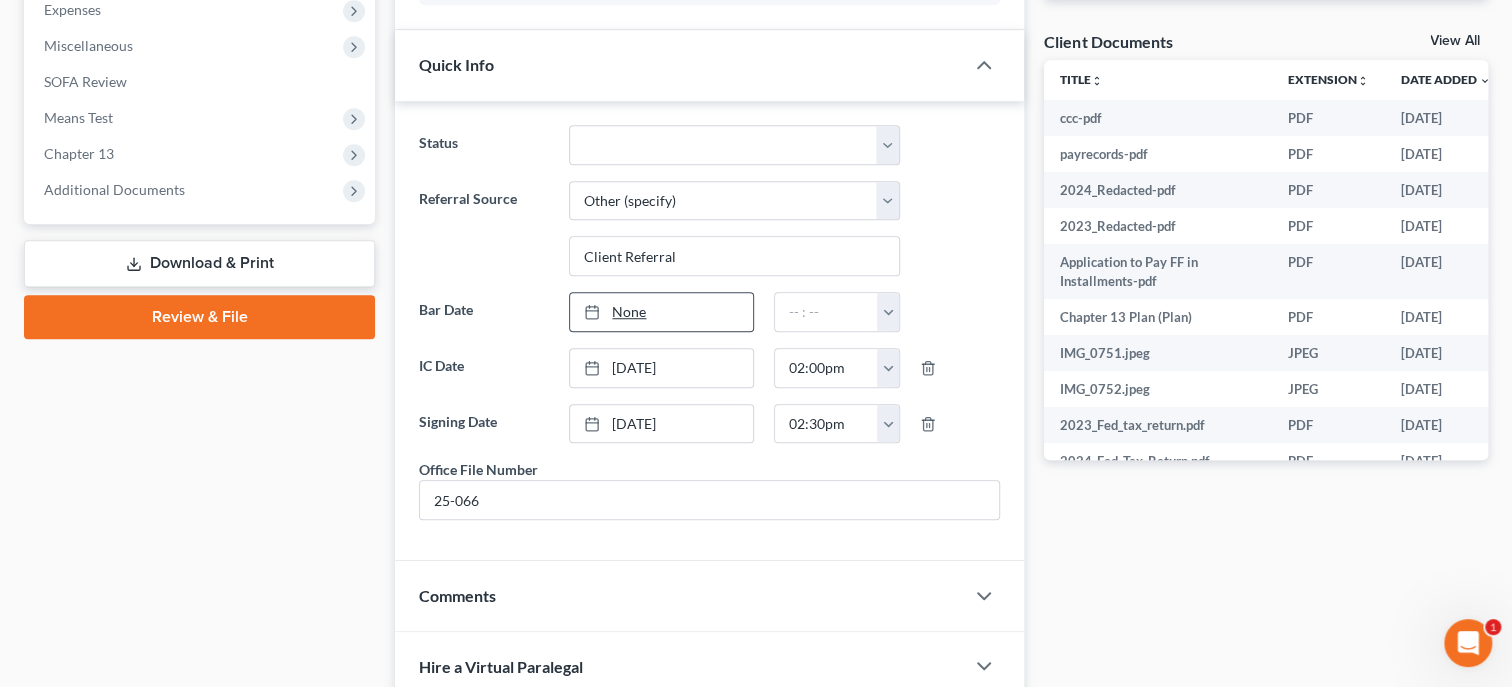 click on "None" at bounding box center (661, 312) 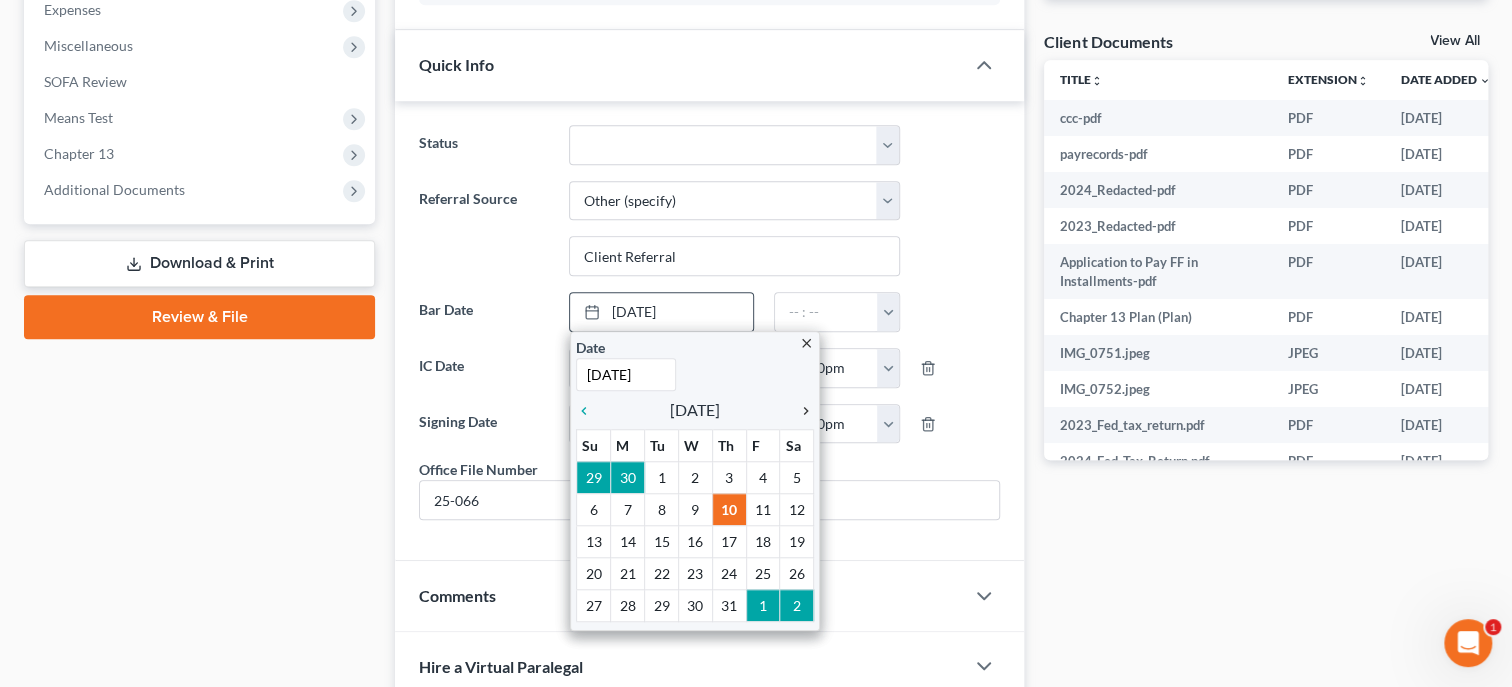 click on "chevron_right" at bounding box center [801, 411] 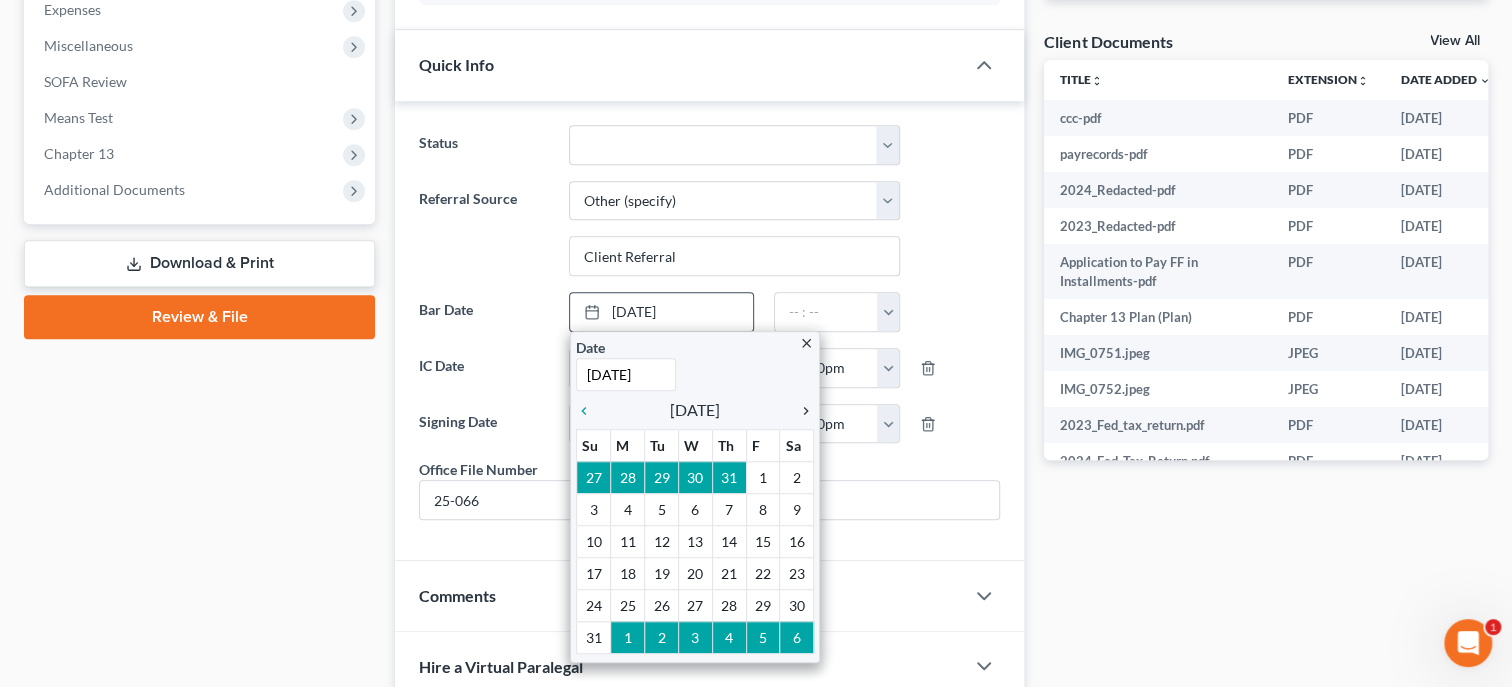 click on "chevron_right" at bounding box center [801, 411] 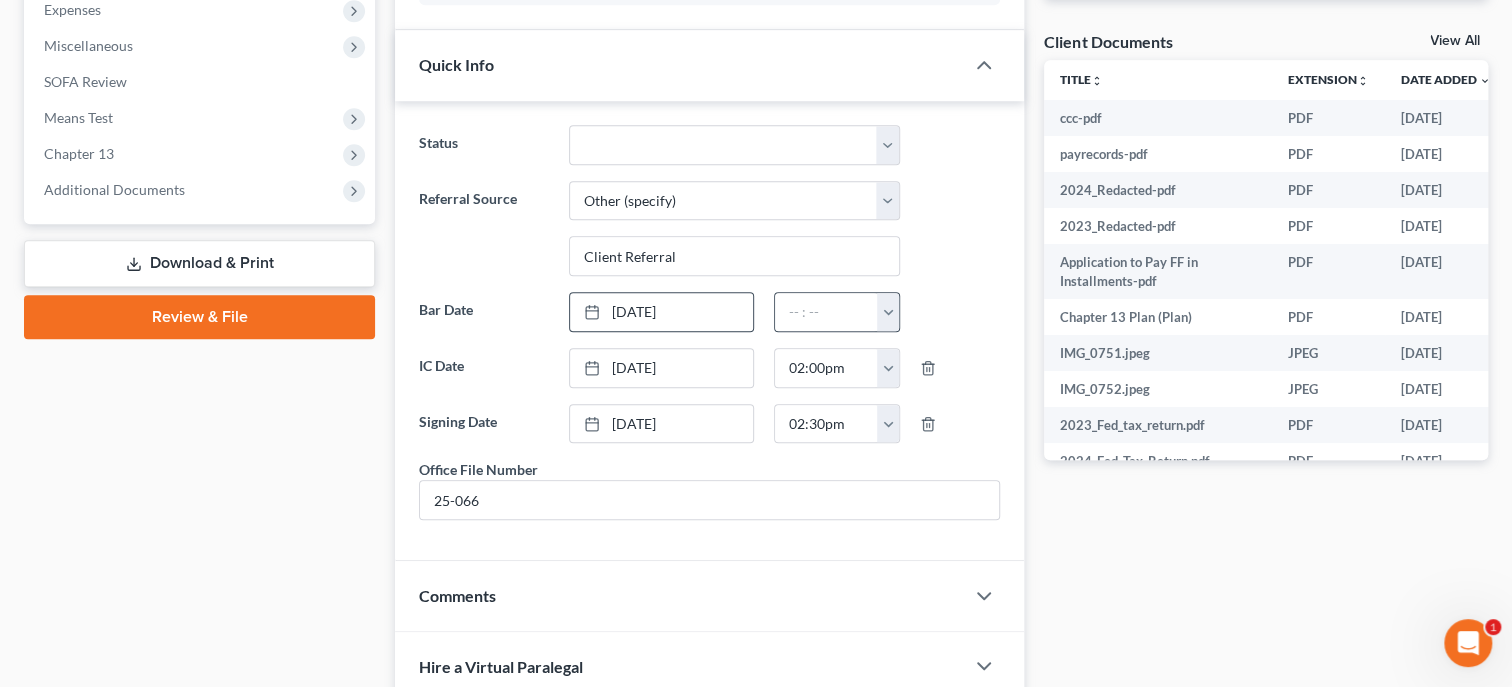 click at bounding box center [888, 312] 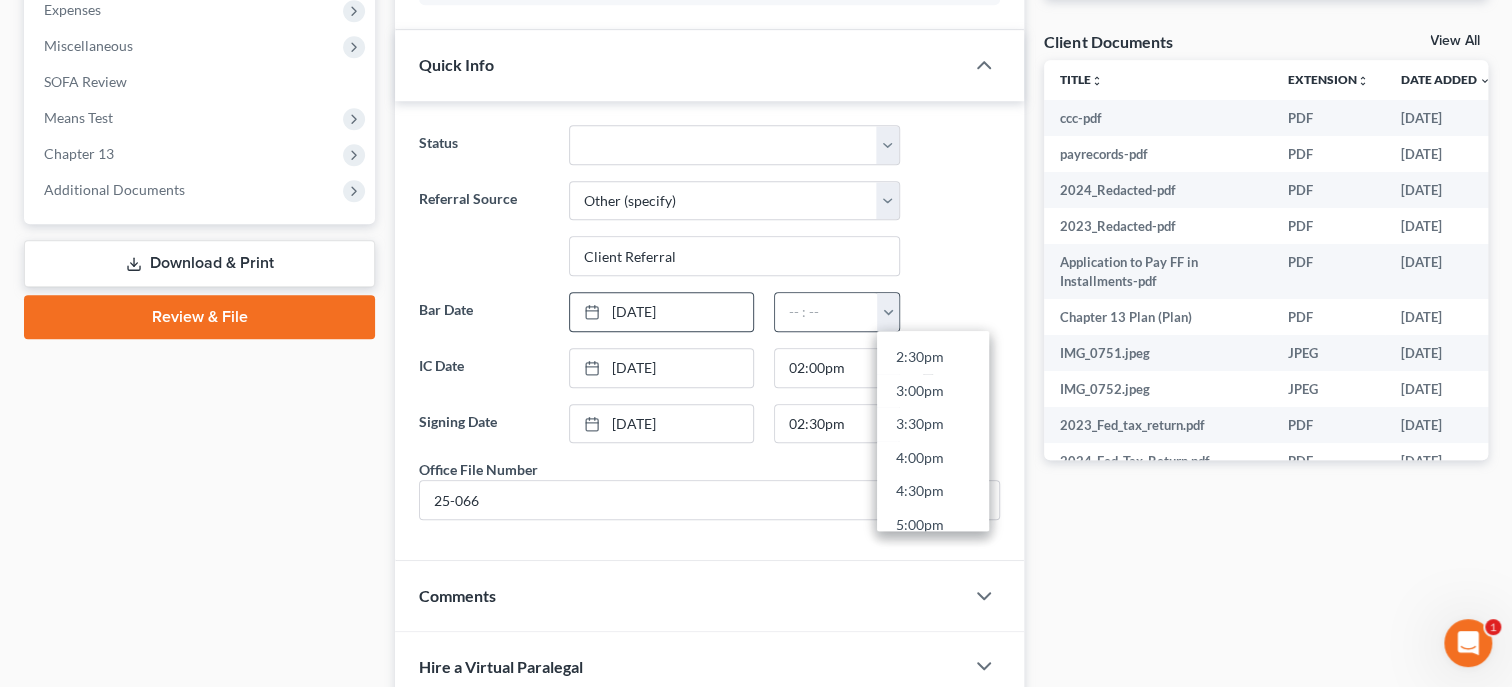 scroll, scrollTop: 1014, scrollLeft: 0, axis: vertical 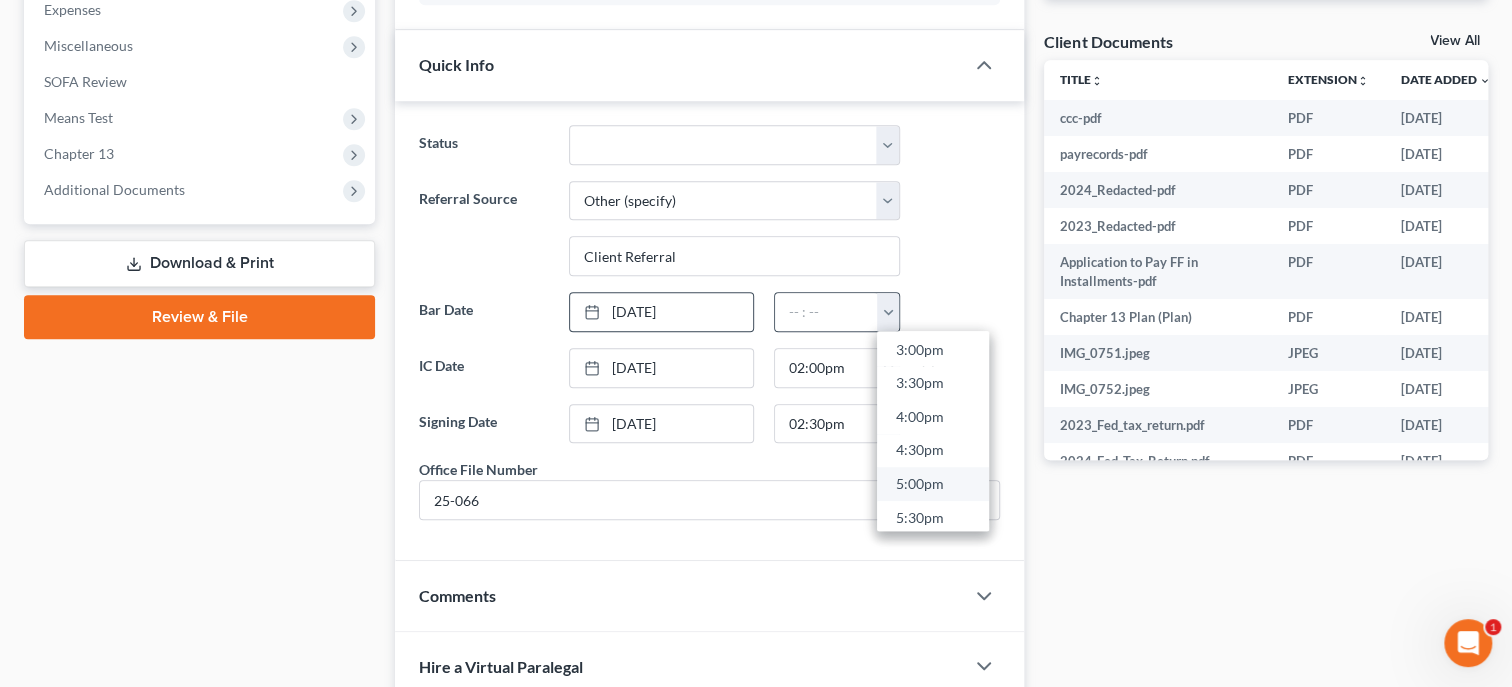 click on "5:00pm" at bounding box center (933, 484) 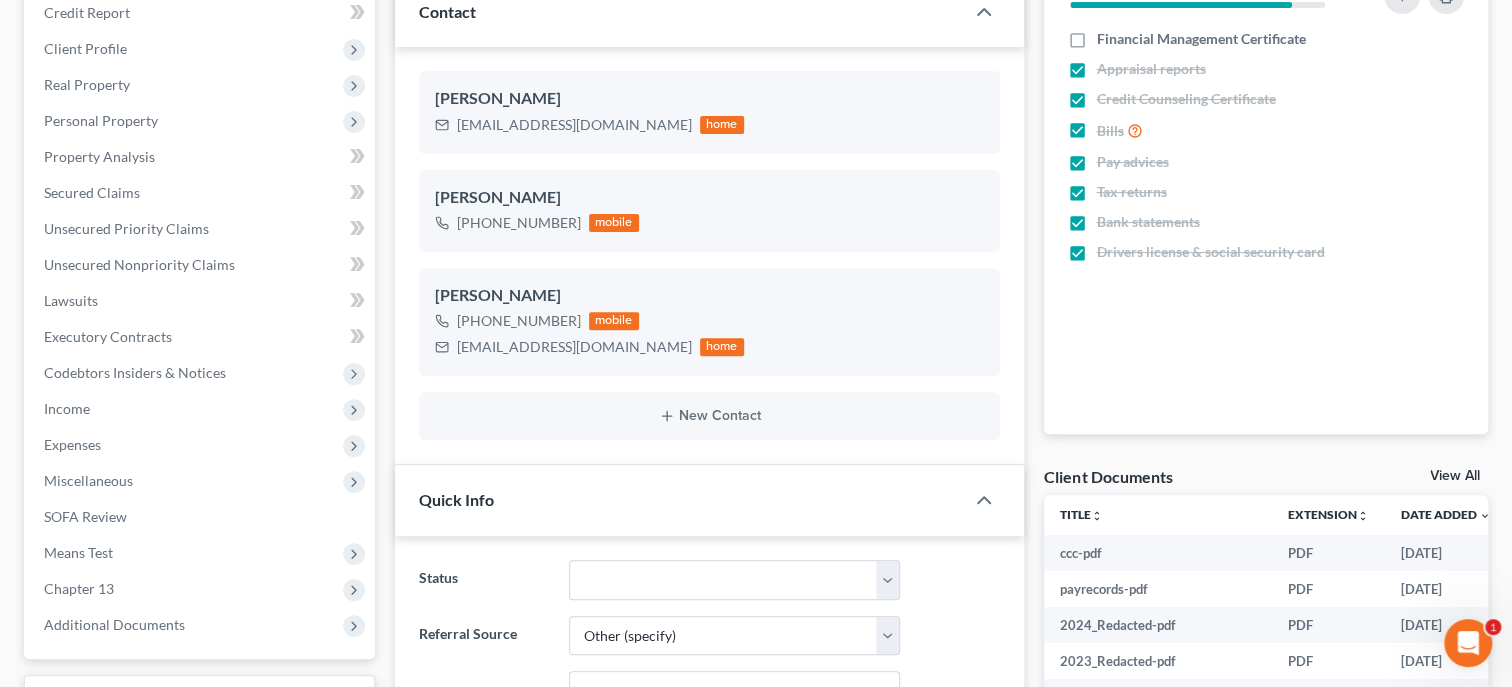 scroll, scrollTop: 0, scrollLeft: 0, axis: both 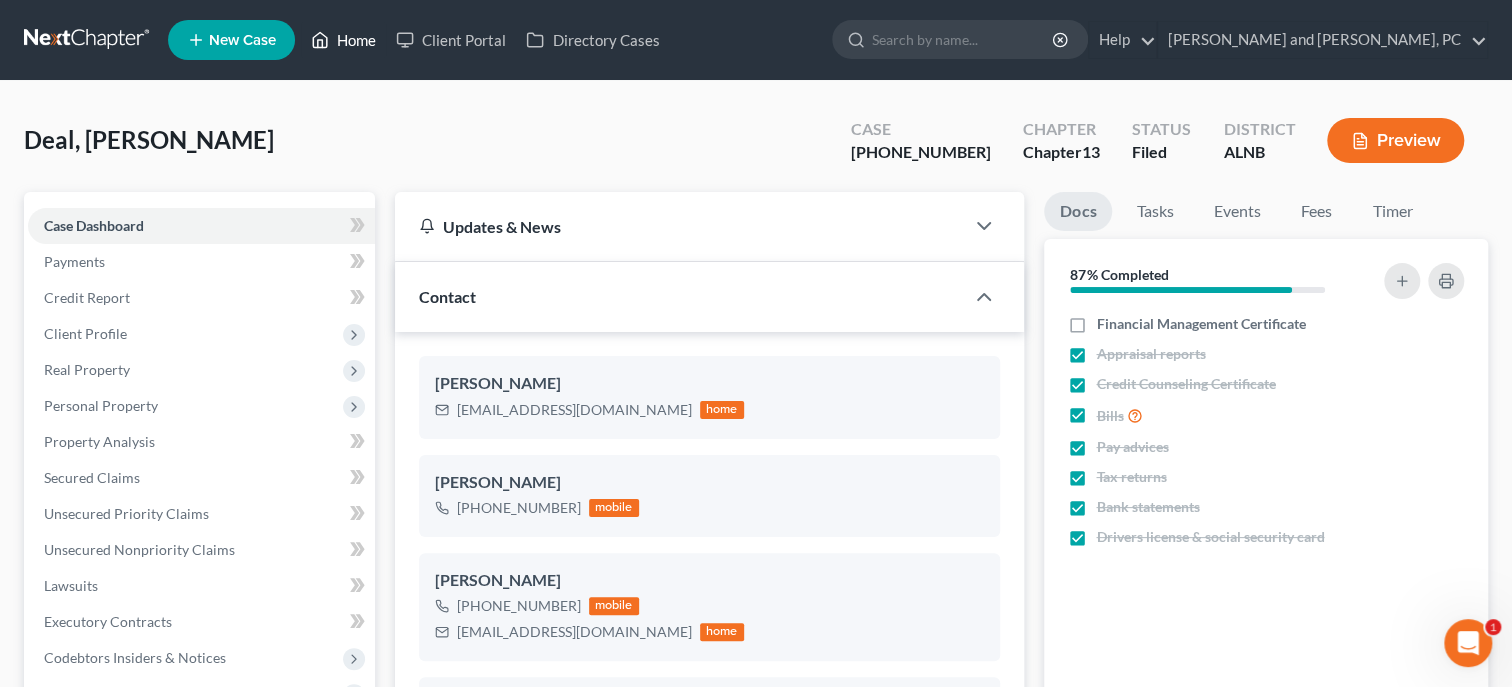 click on "Home" at bounding box center (343, 40) 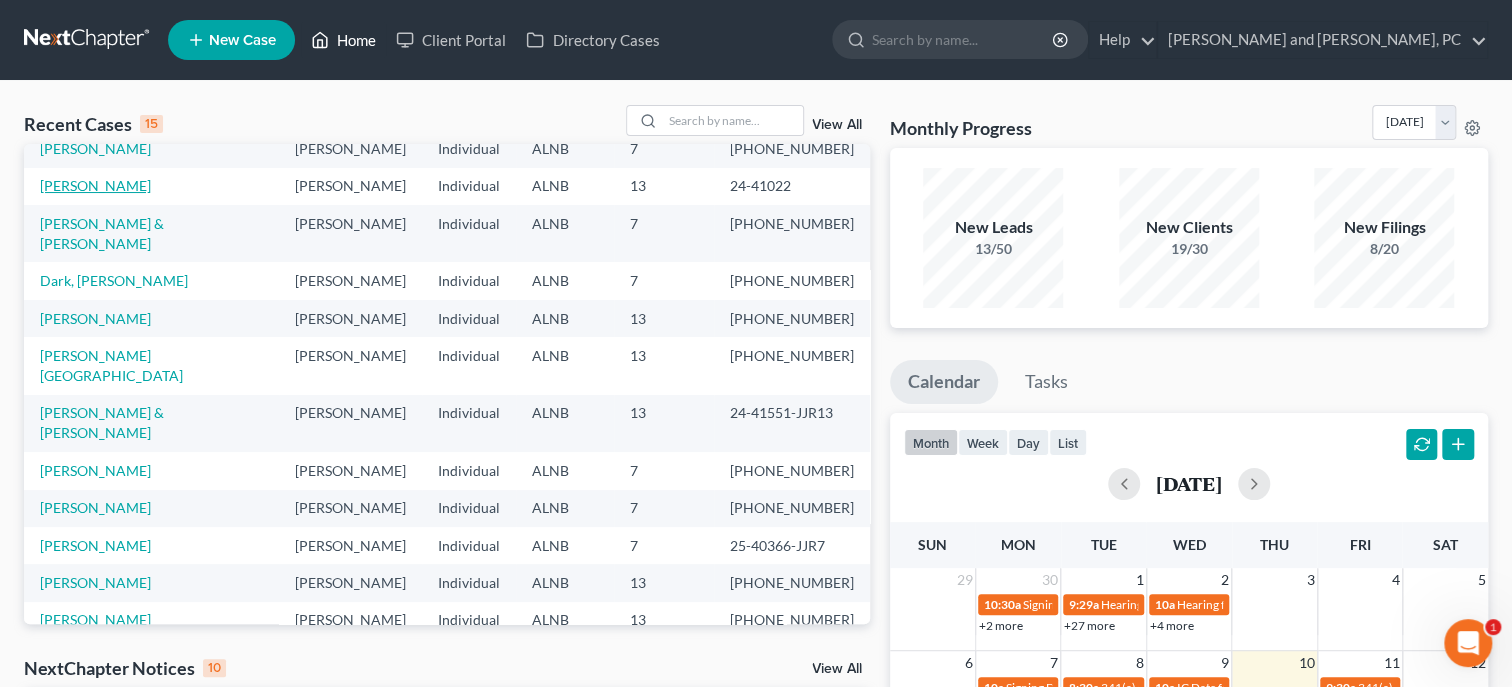 scroll, scrollTop: 138, scrollLeft: 0, axis: vertical 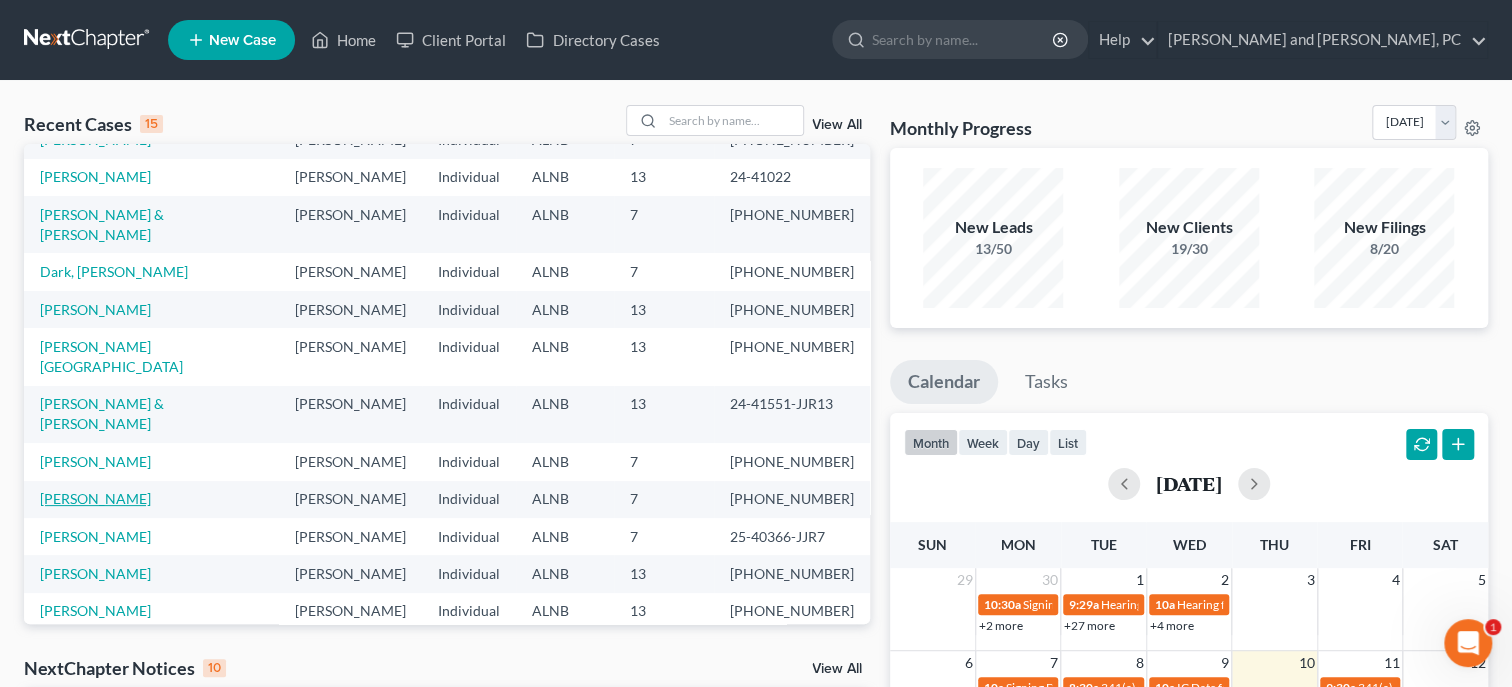 click on "[PERSON_NAME]" at bounding box center [95, 498] 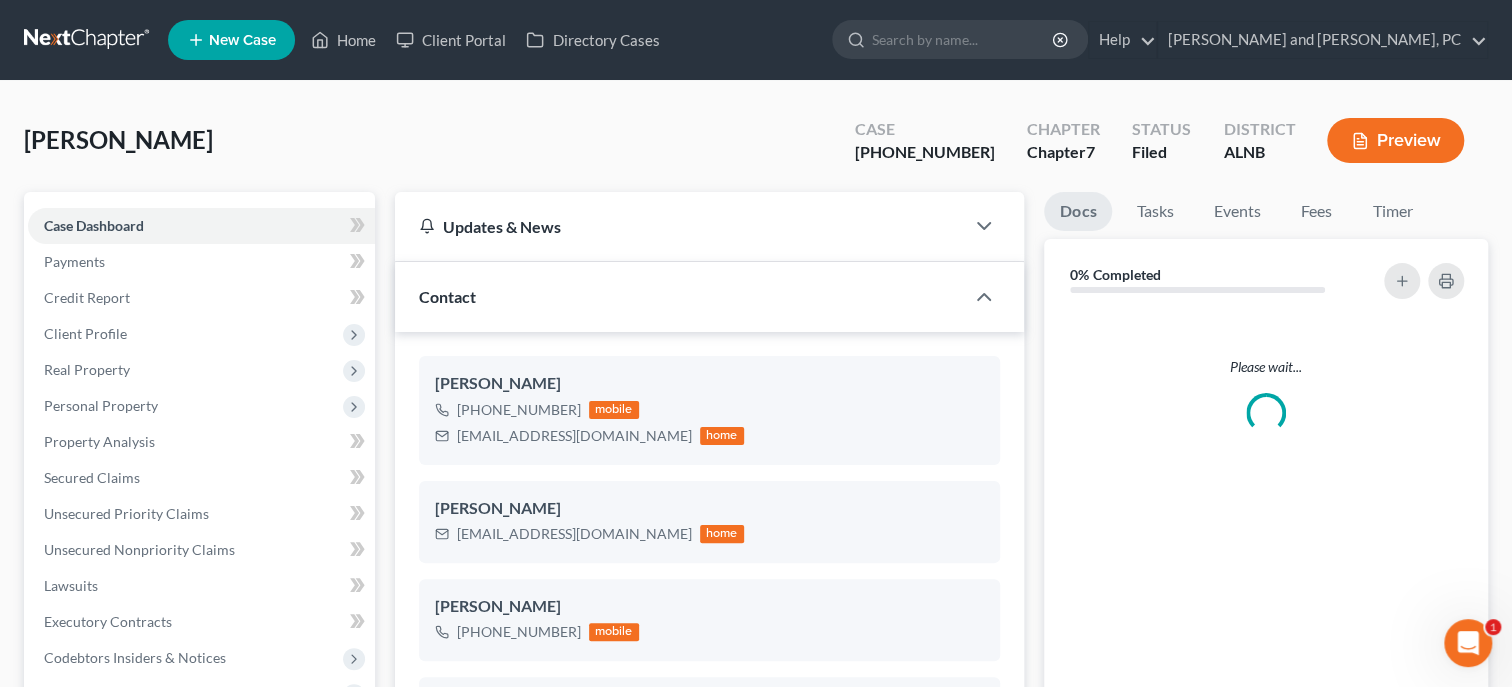 scroll, scrollTop: 411, scrollLeft: 0, axis: vertical 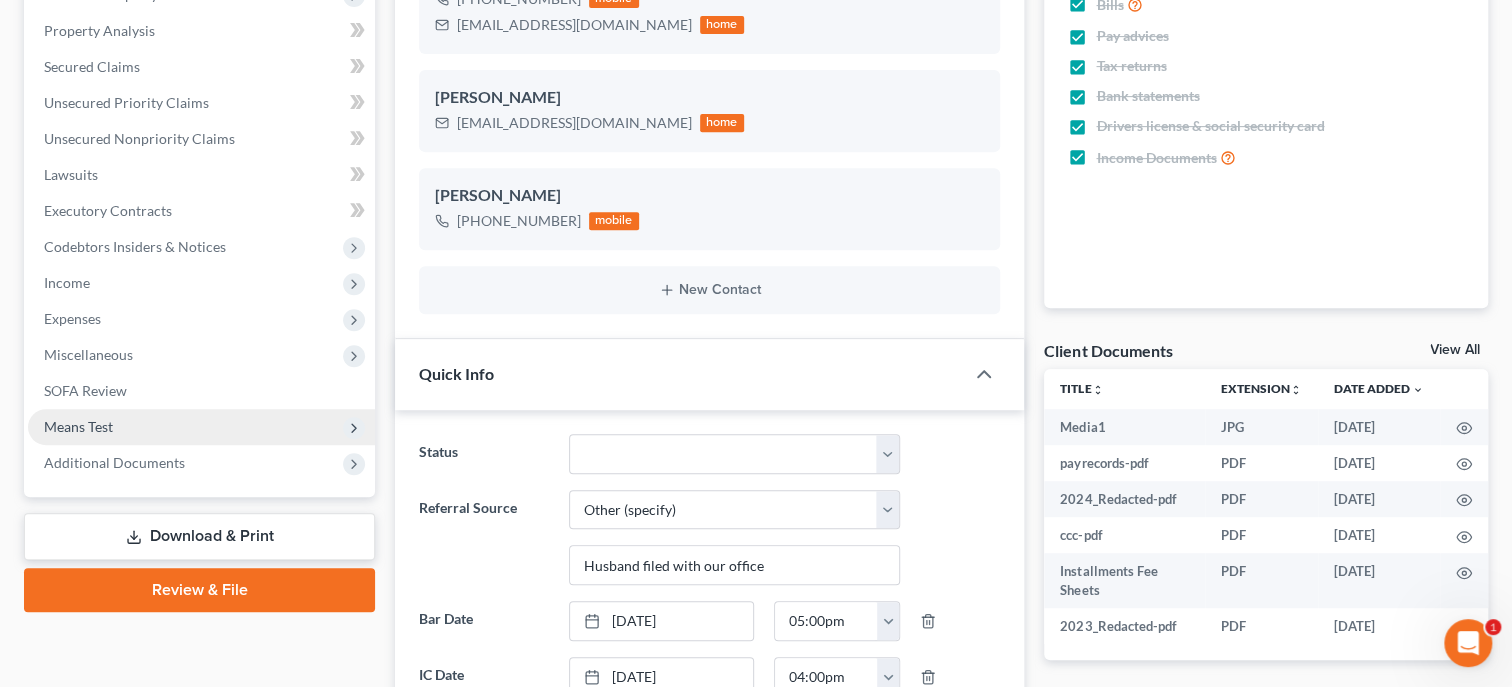 click on "Means Test" at bounding box center (78, 426) 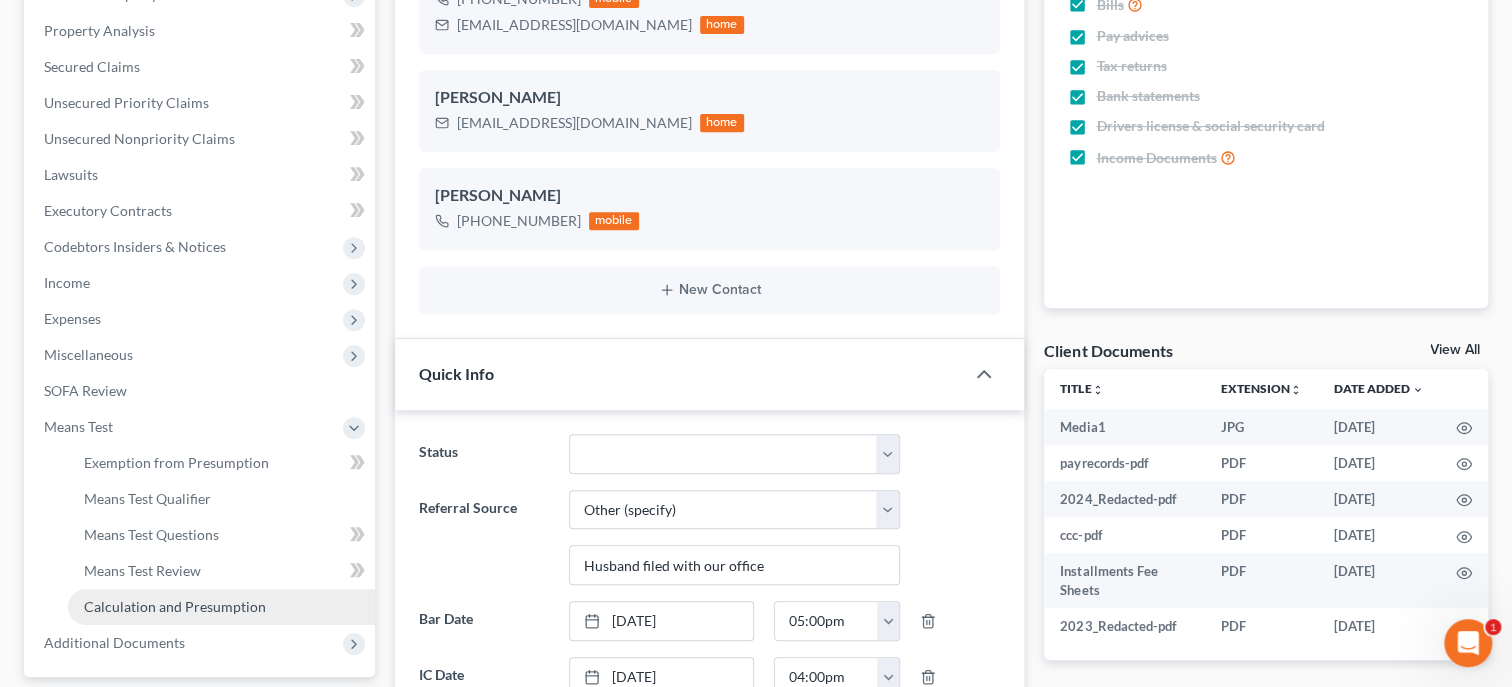 click on "Calculation and Presumption" at bounding box center (175, 606) 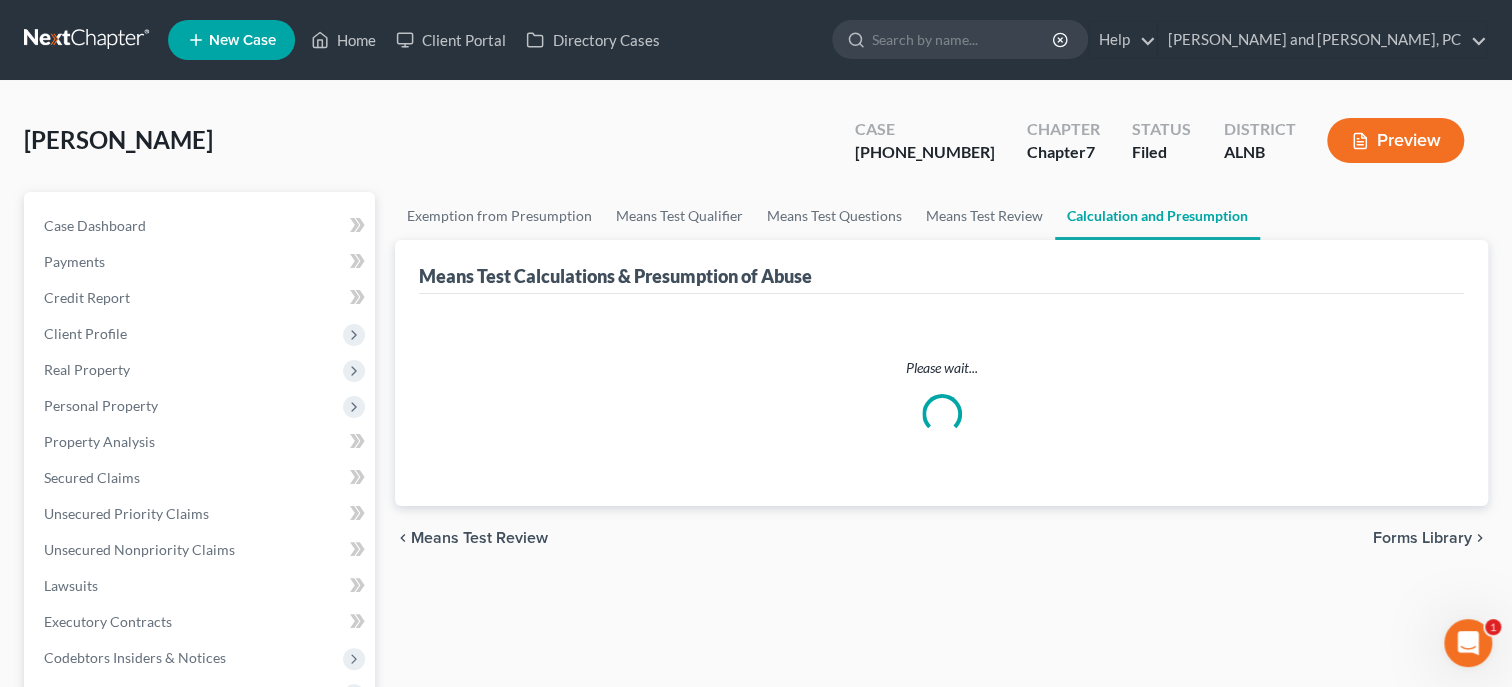 scroll, scrollTop: 0, scrollLeft: 0, axis: both 